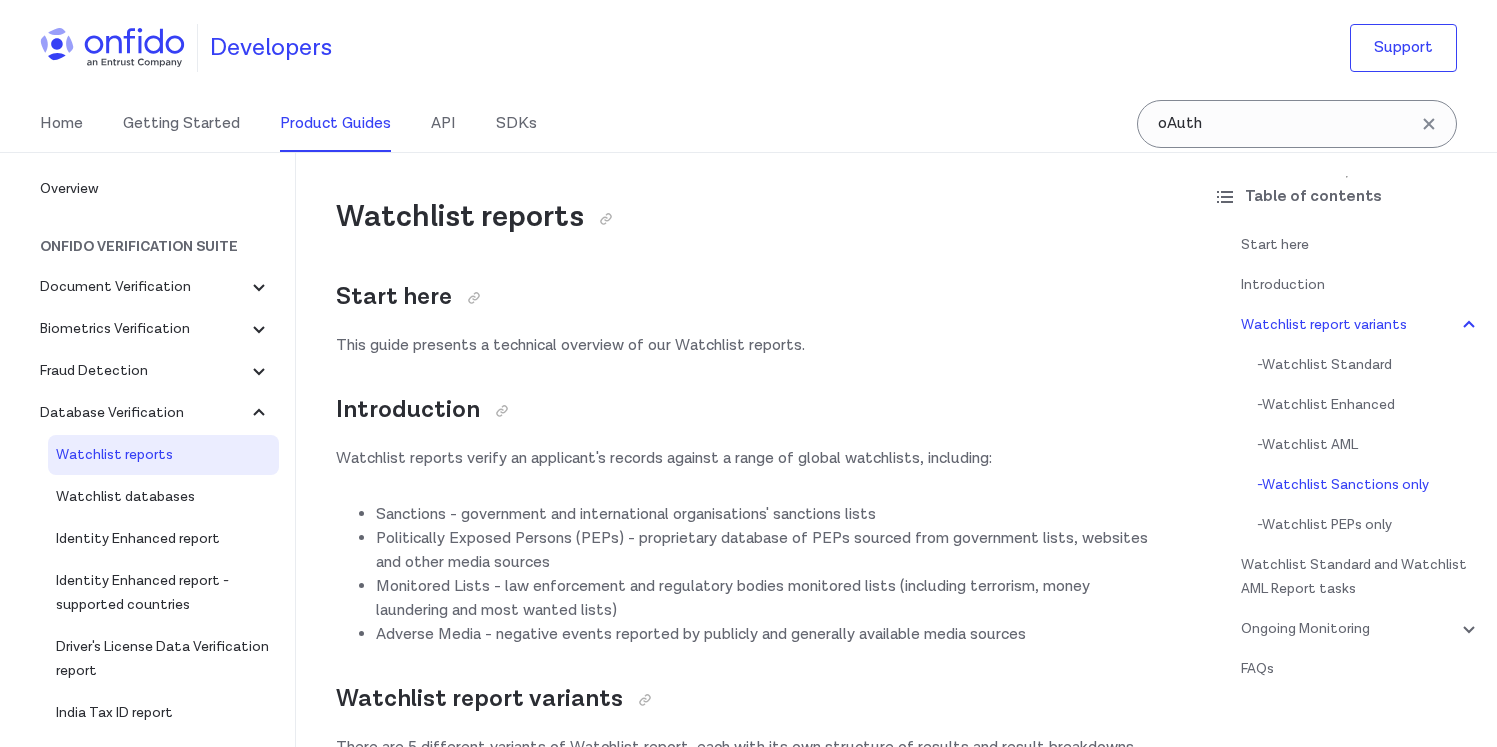 scroll, scrollTop: 1358, scrollLeft: 0, axis: vertical 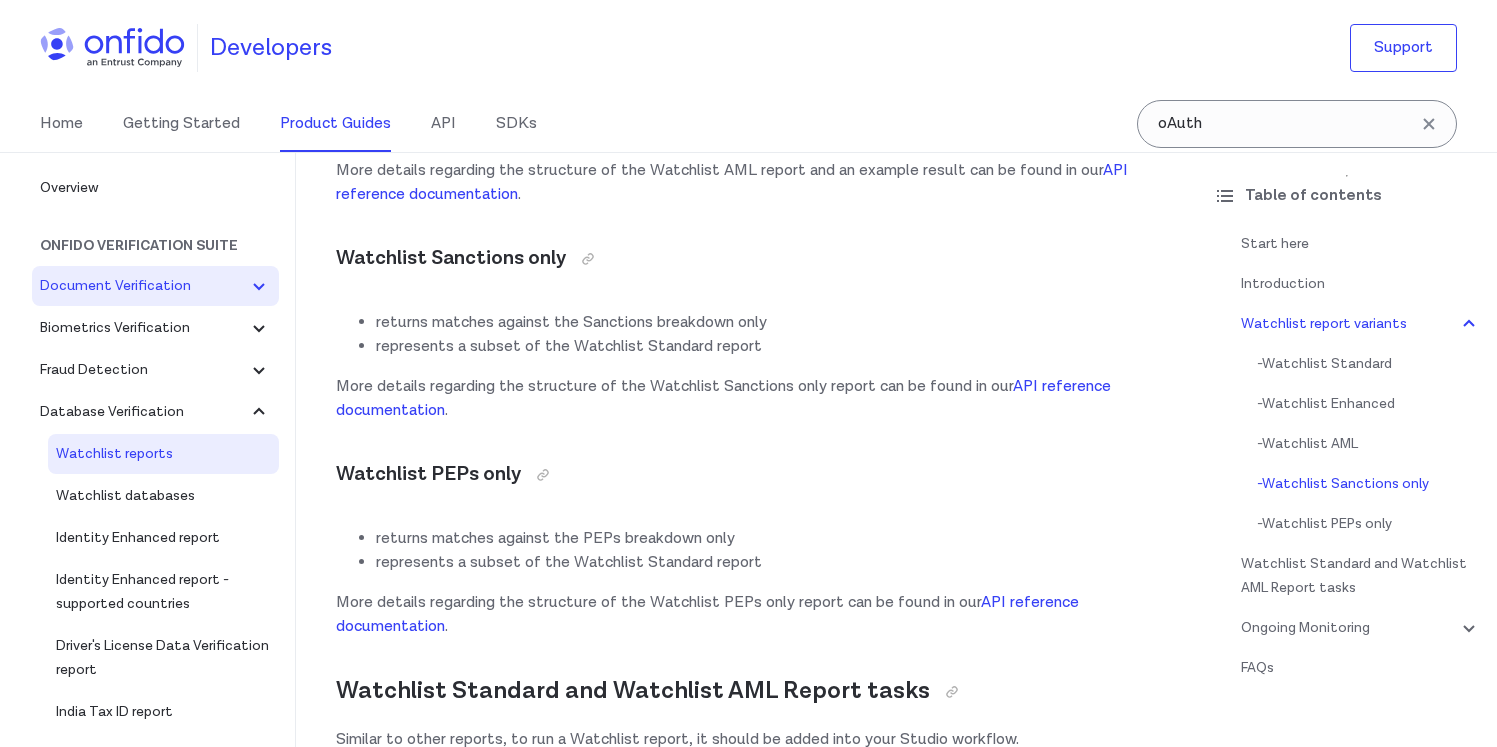 click on "Document Verification" at bounding box center [143, 286] 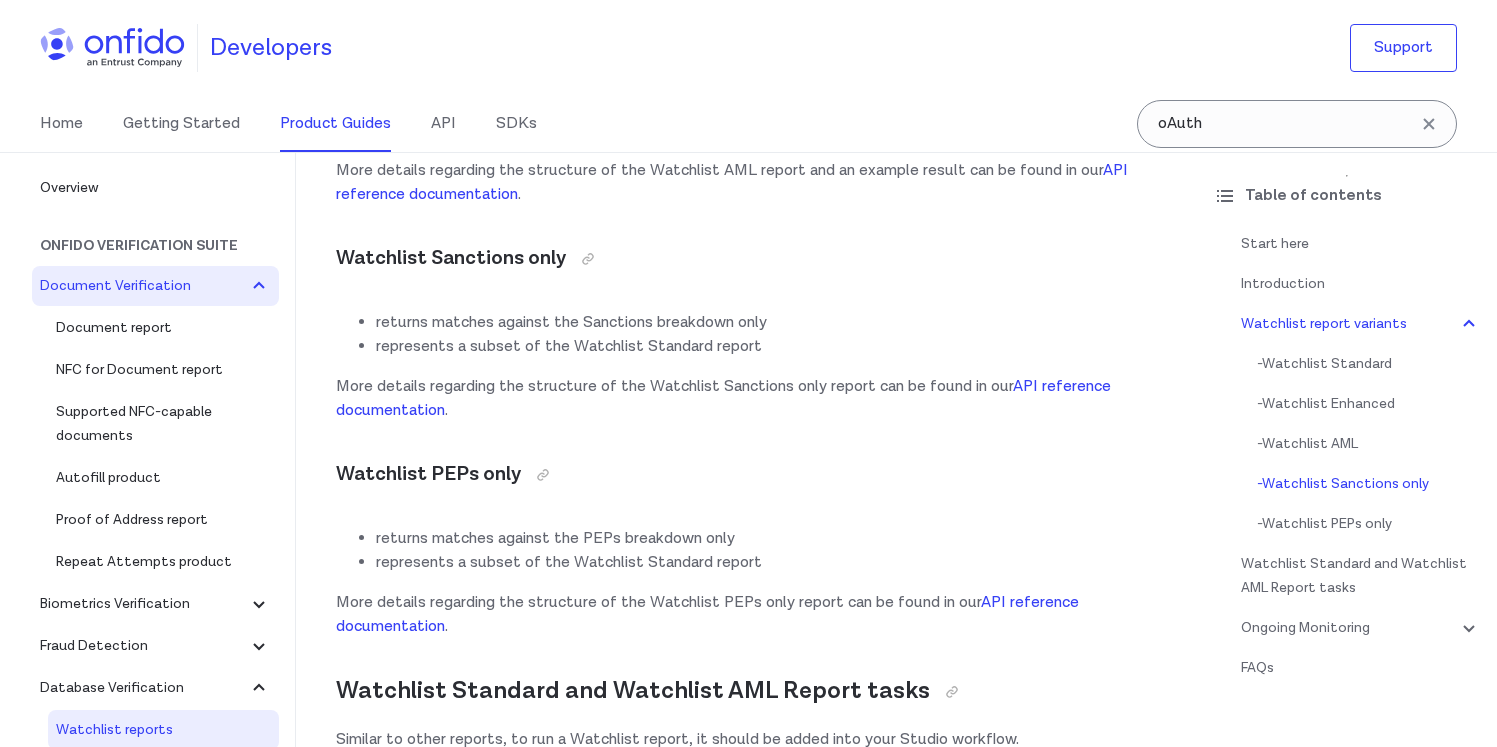click on "Document Verification" at bounding box center [143, 286] 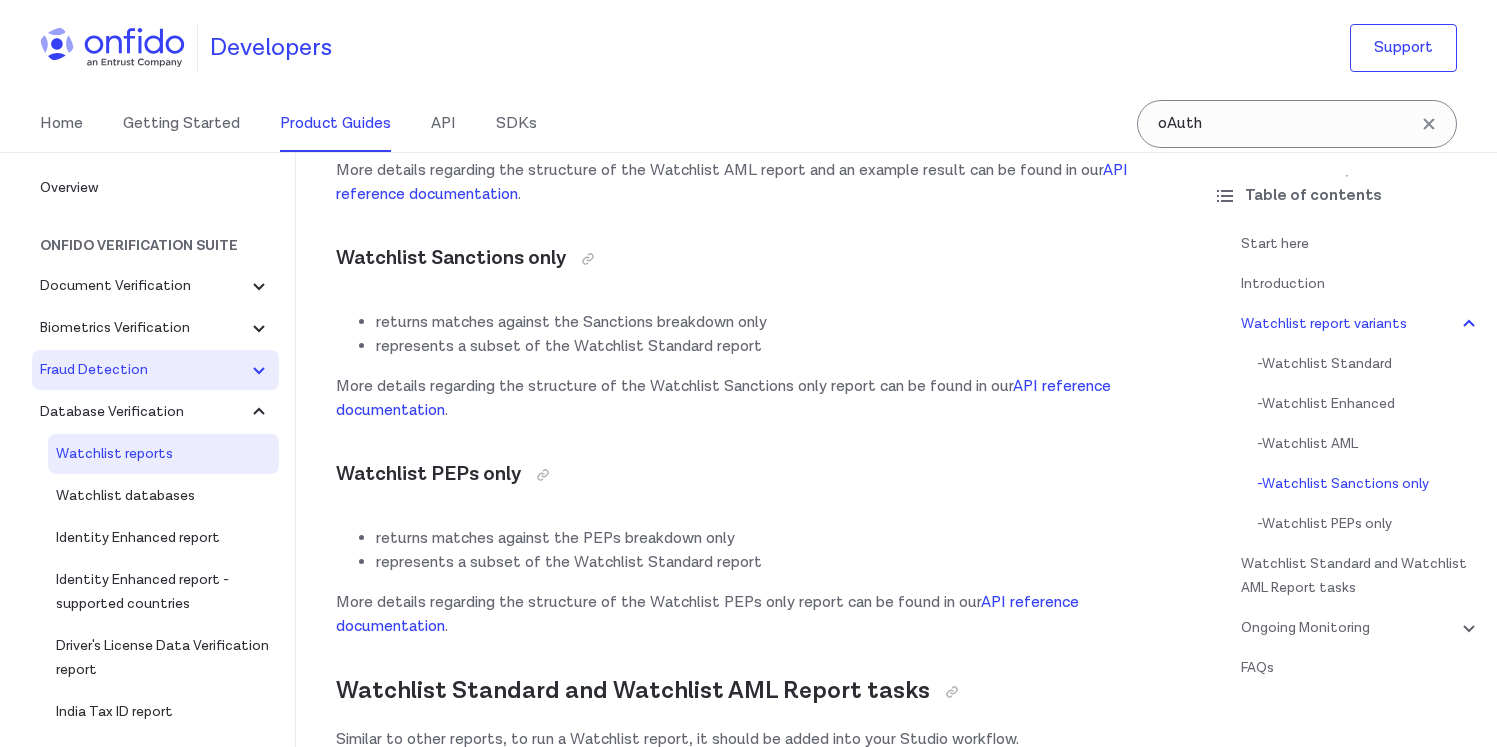 click on "Fraud Detection" at bounding box center [143, 370] 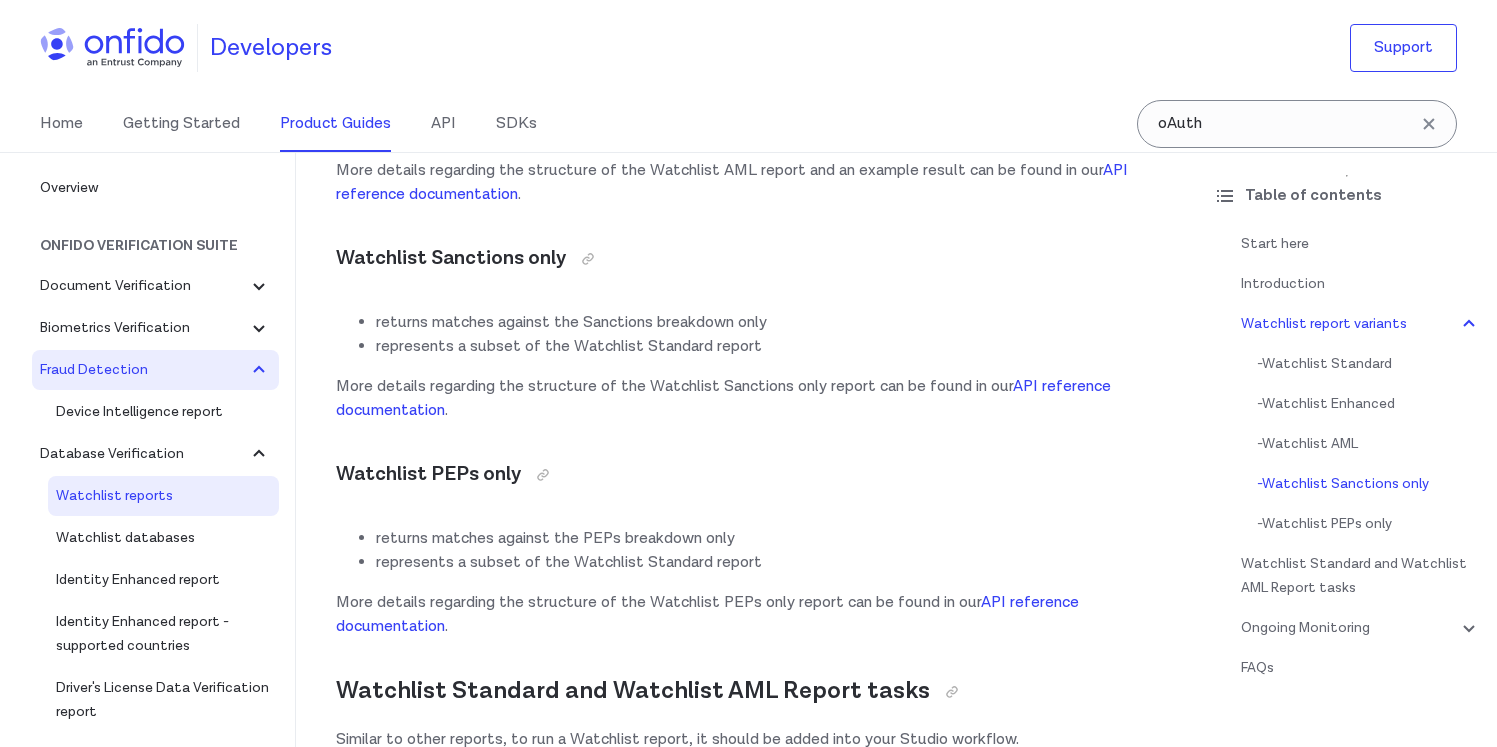 click on "Fraud Detection" at bounding box center [143, 370] 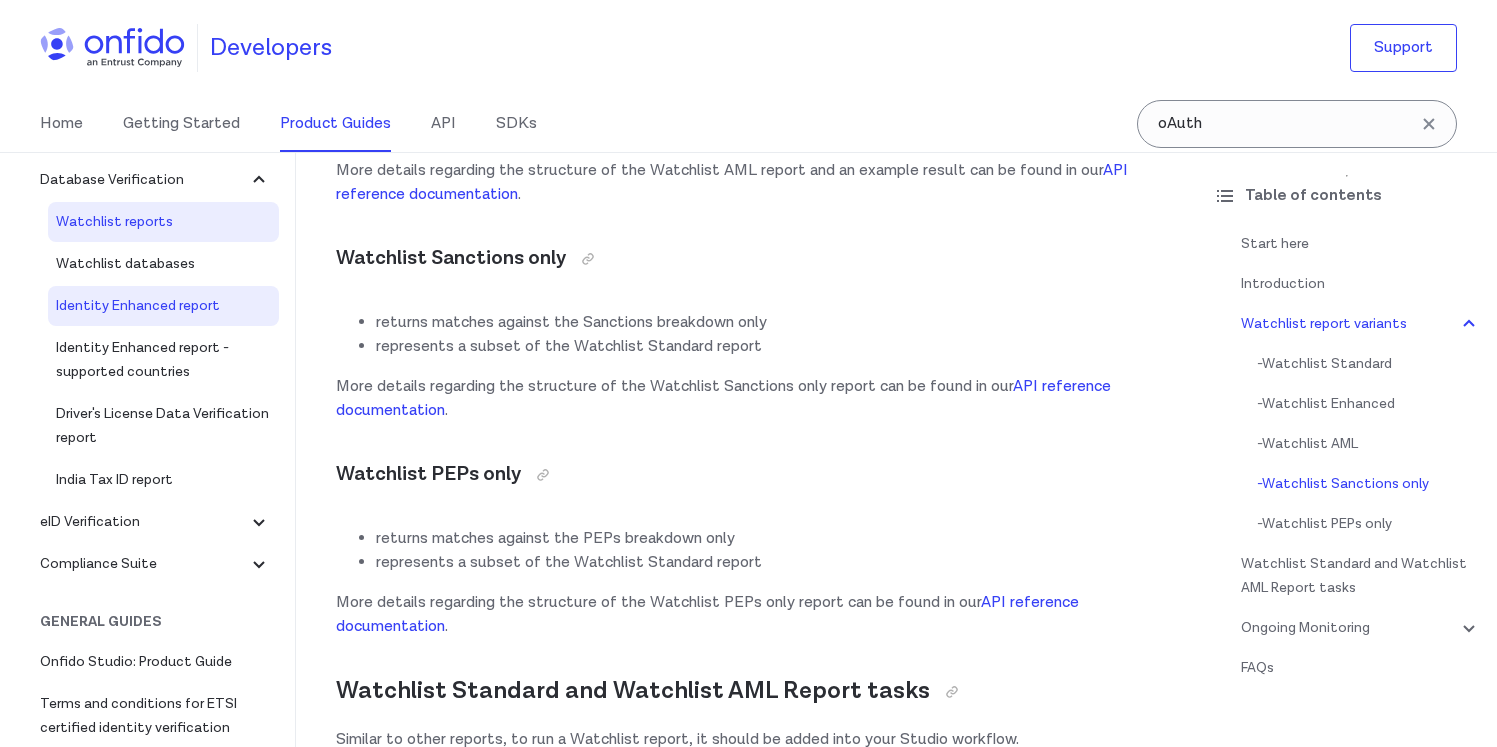 scroll, scrollTop: 237, scrollLeft: 0, axis: vertical 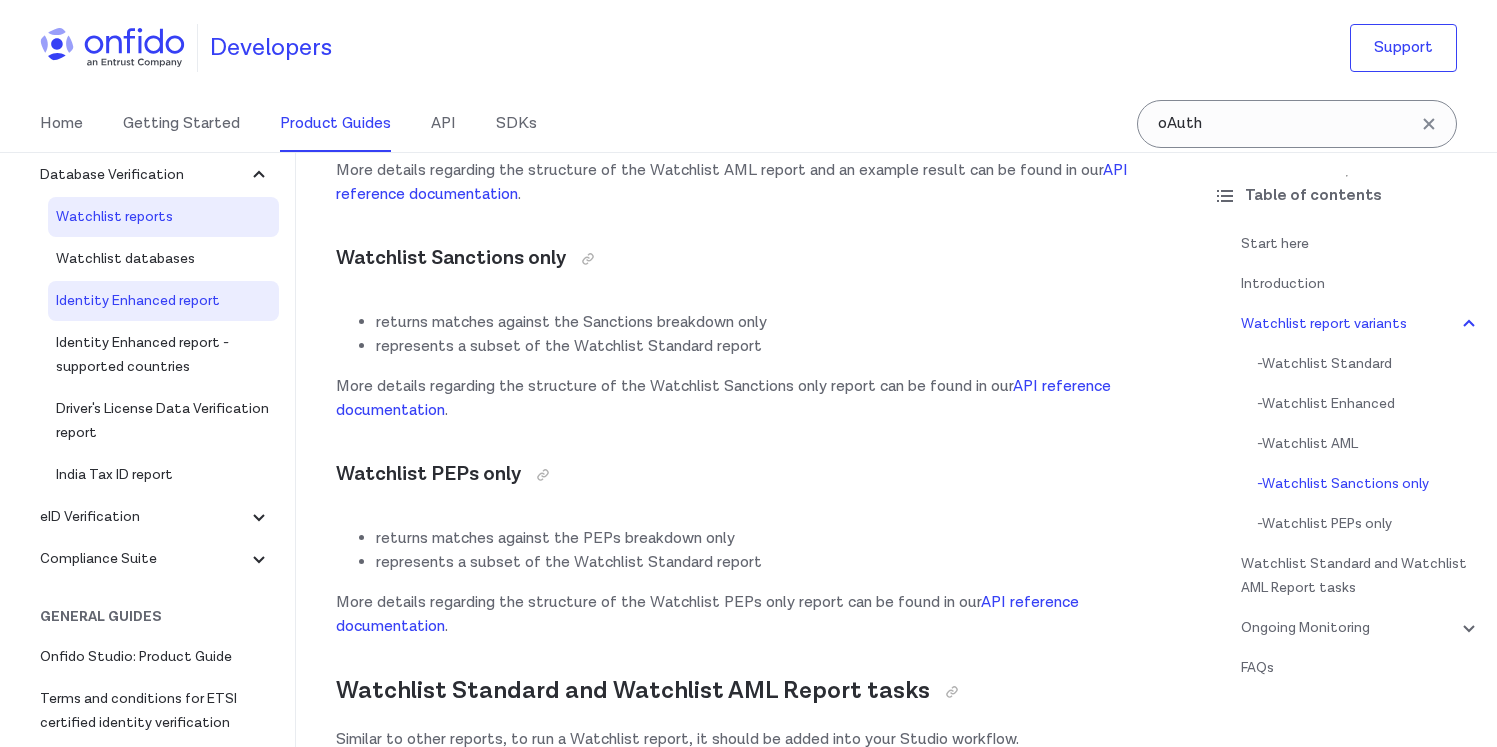 click on "eID Verification" at bounding box center [143, 517] 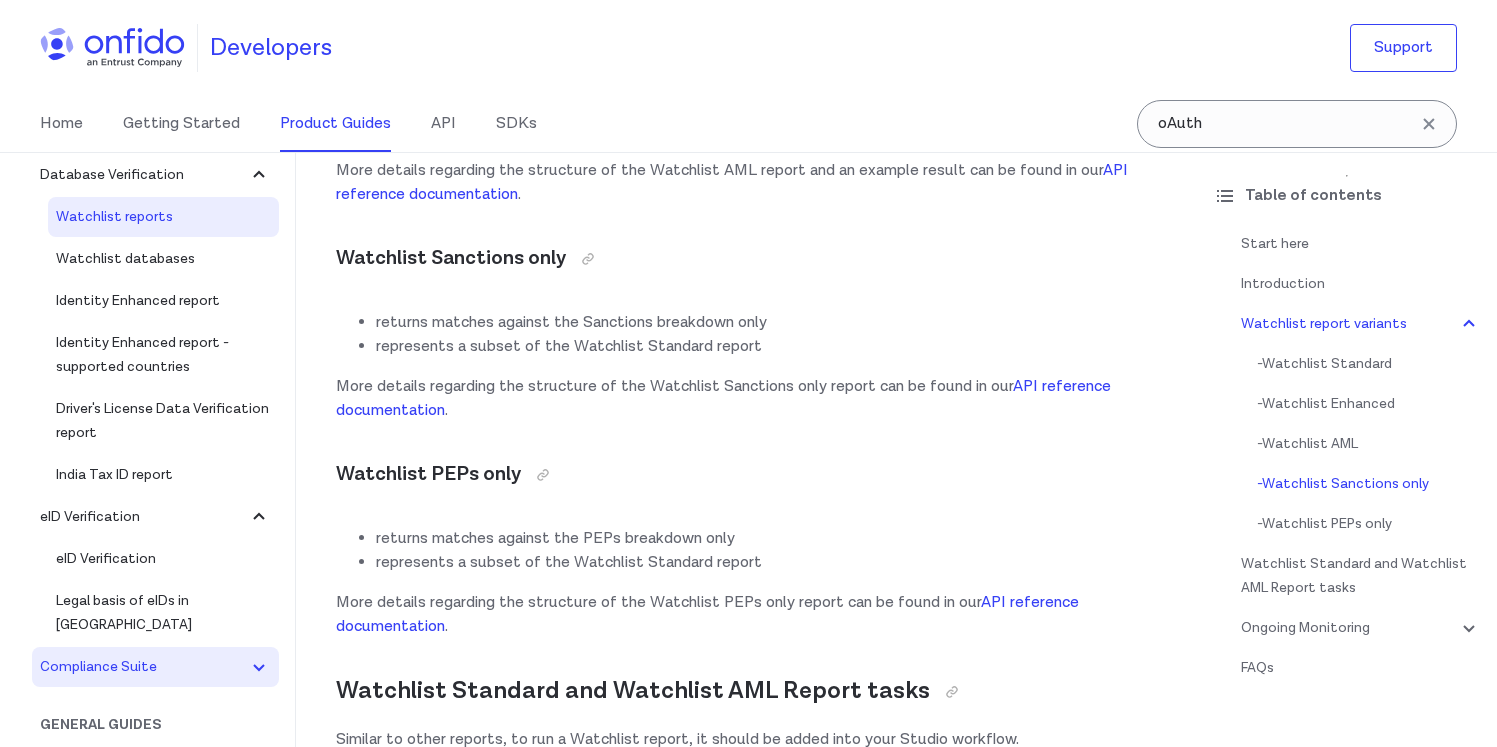 click on "Compliance Suite" at bounding box center (143, 667) 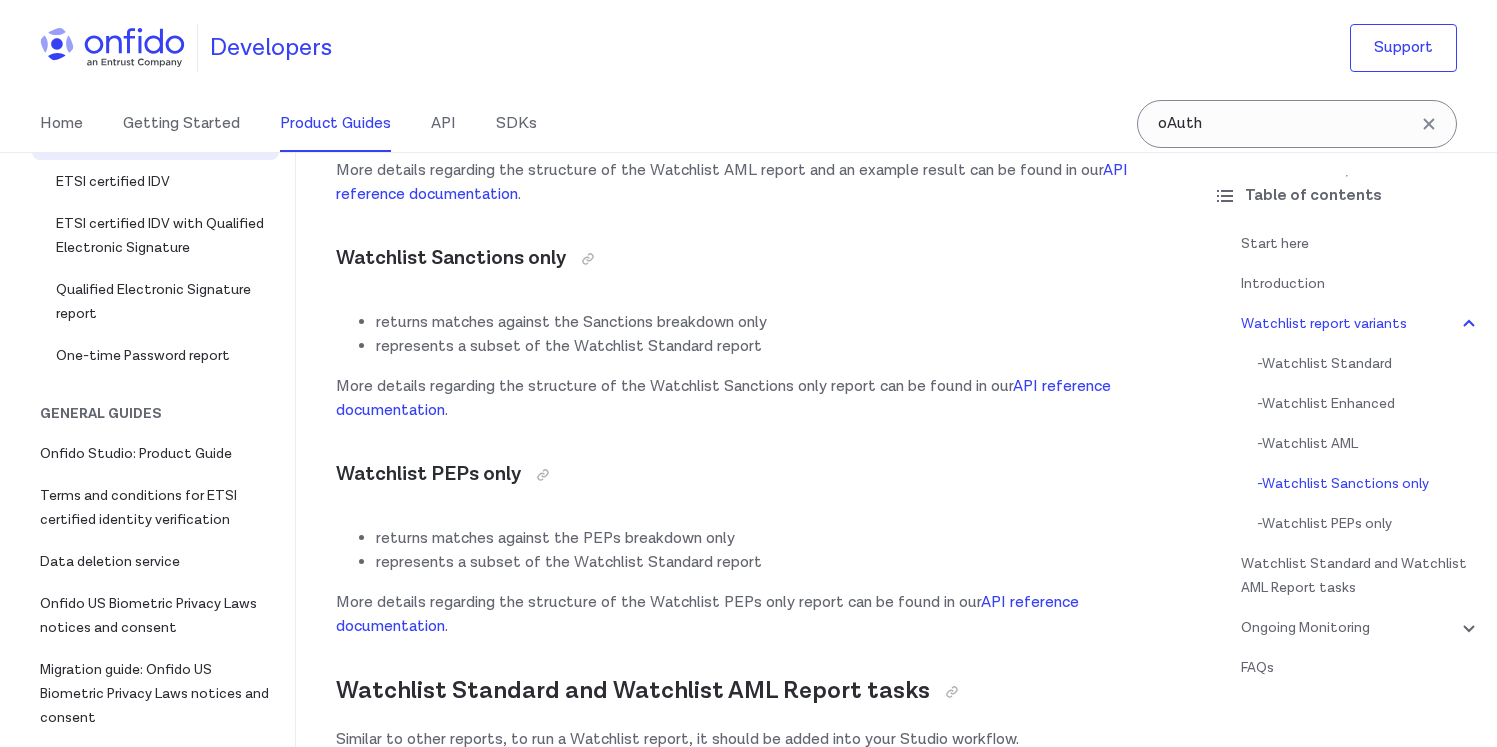 scroll, scrollTop: 766, scrollLeft: 0, axis: vertical 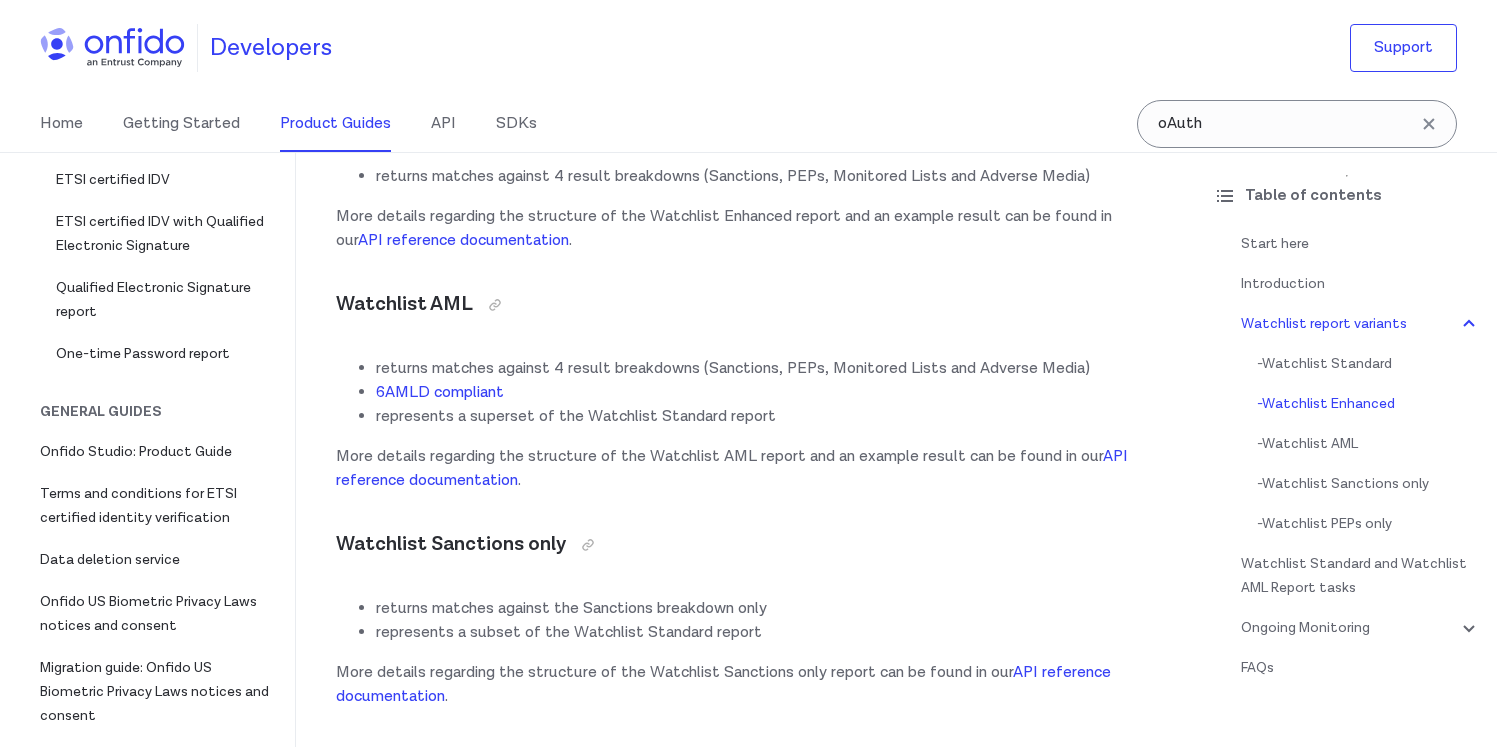 click on "Product Guides" at bounding box center [335, 124] 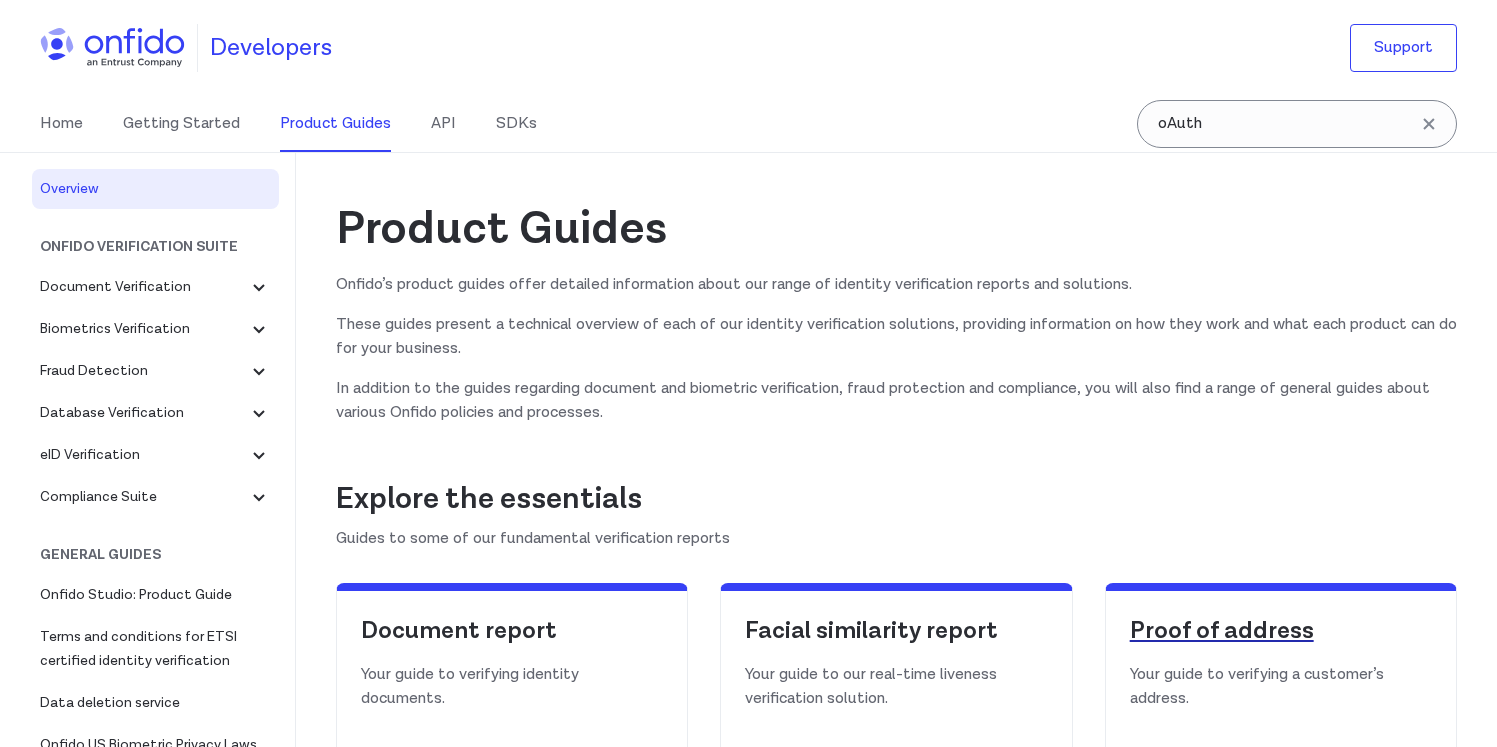 click on "Proof of address" at bounding box center (1281, 631) 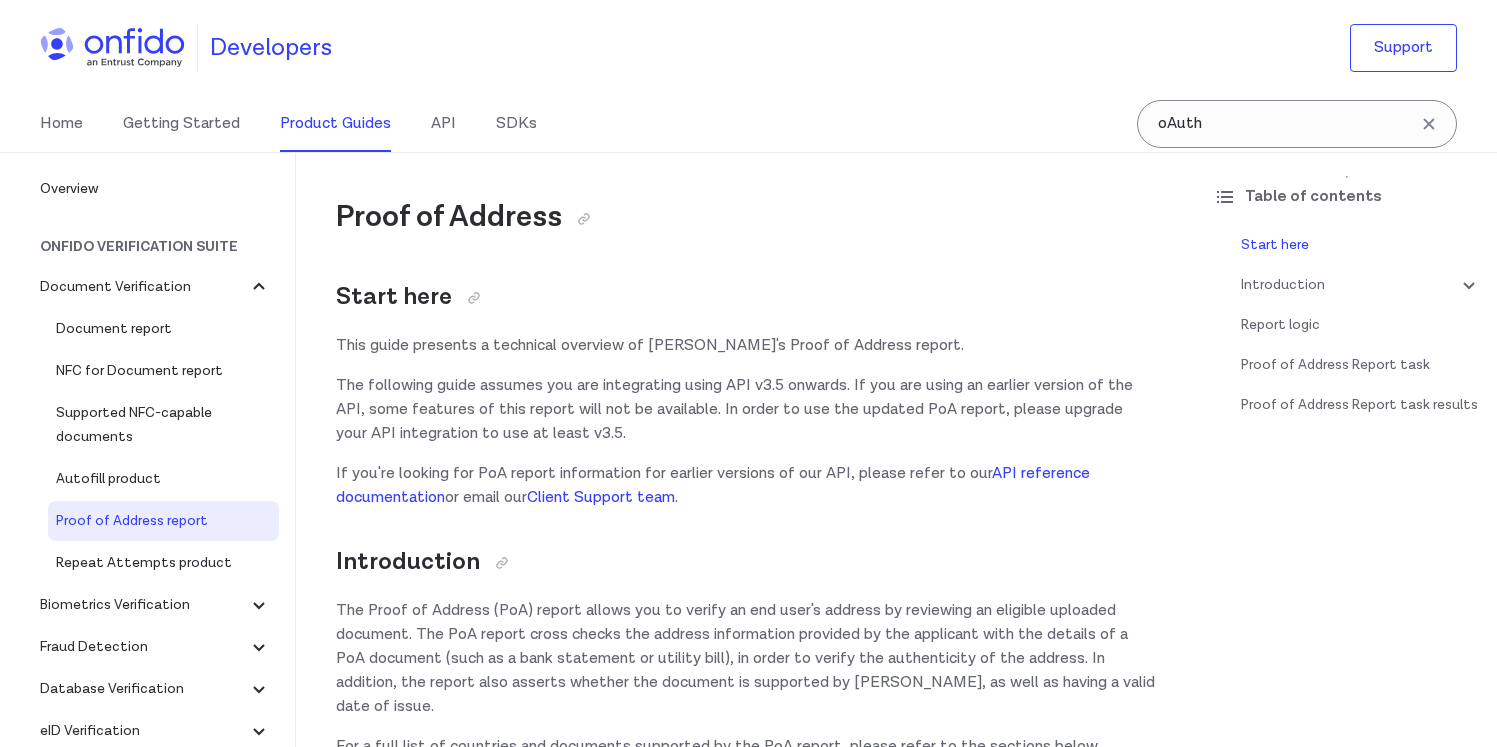 scroll, scrollTop: 0, scrollLeft: 0, axis: both 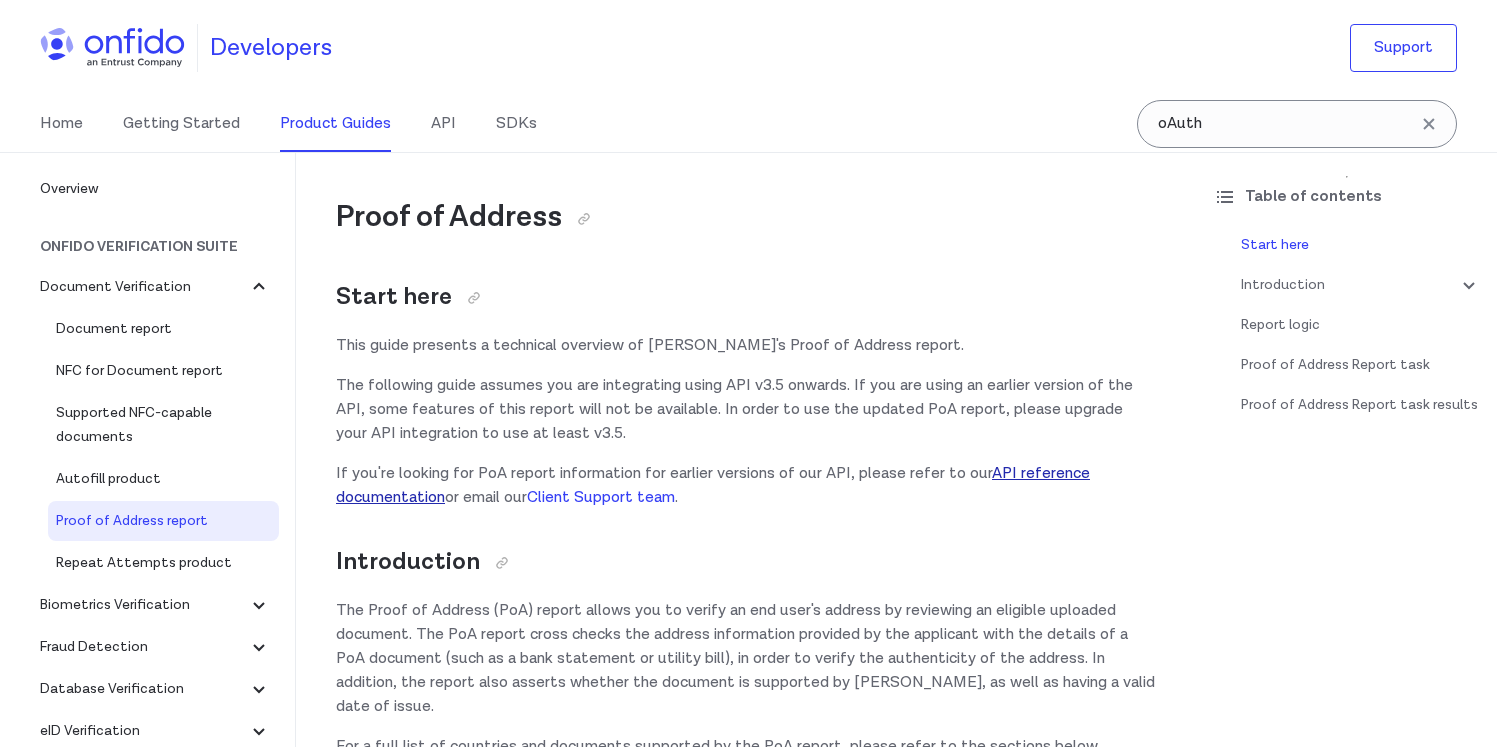 click on "API reference documentation" at bounding box center [713, 485] 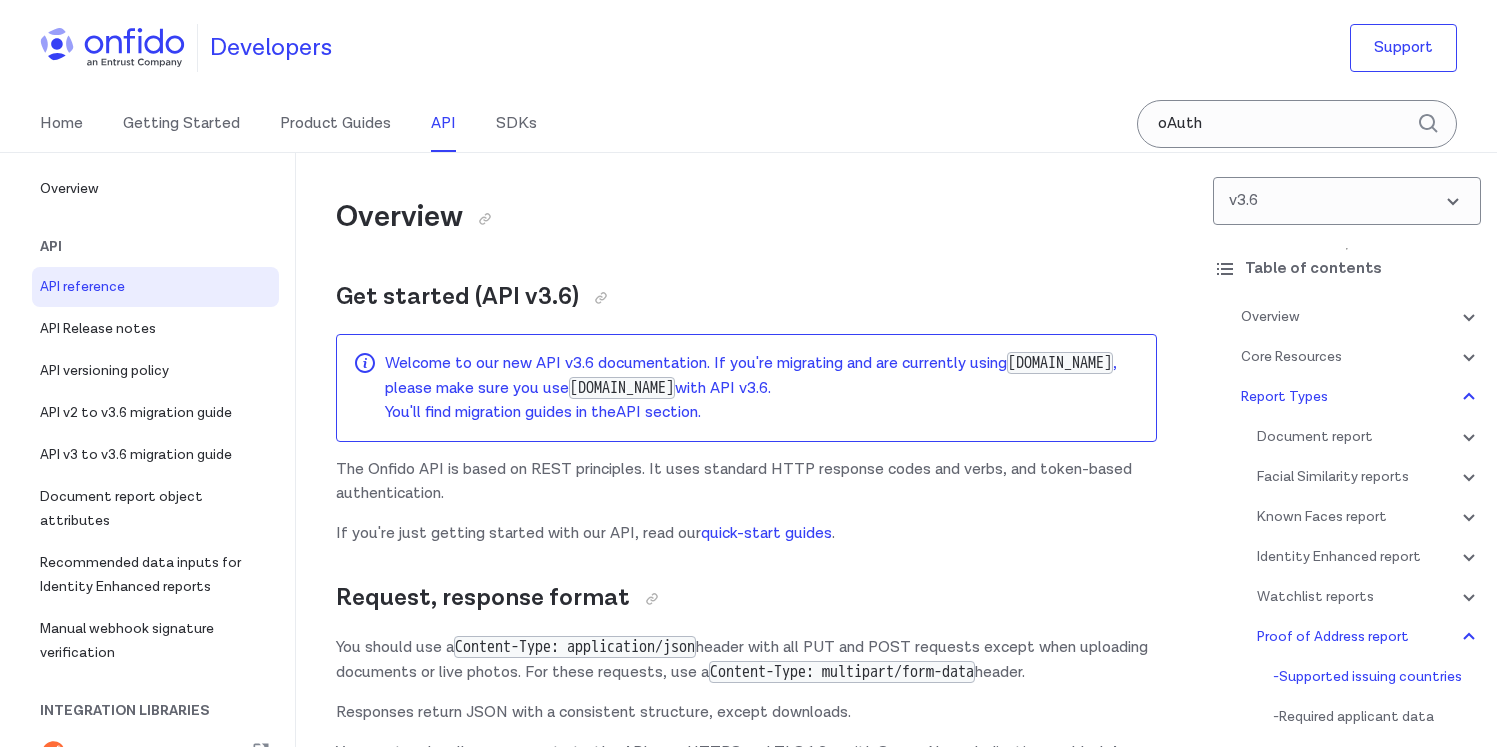 scroll, scrollTop: 153205, scrollLeft: 0, axis: vertical 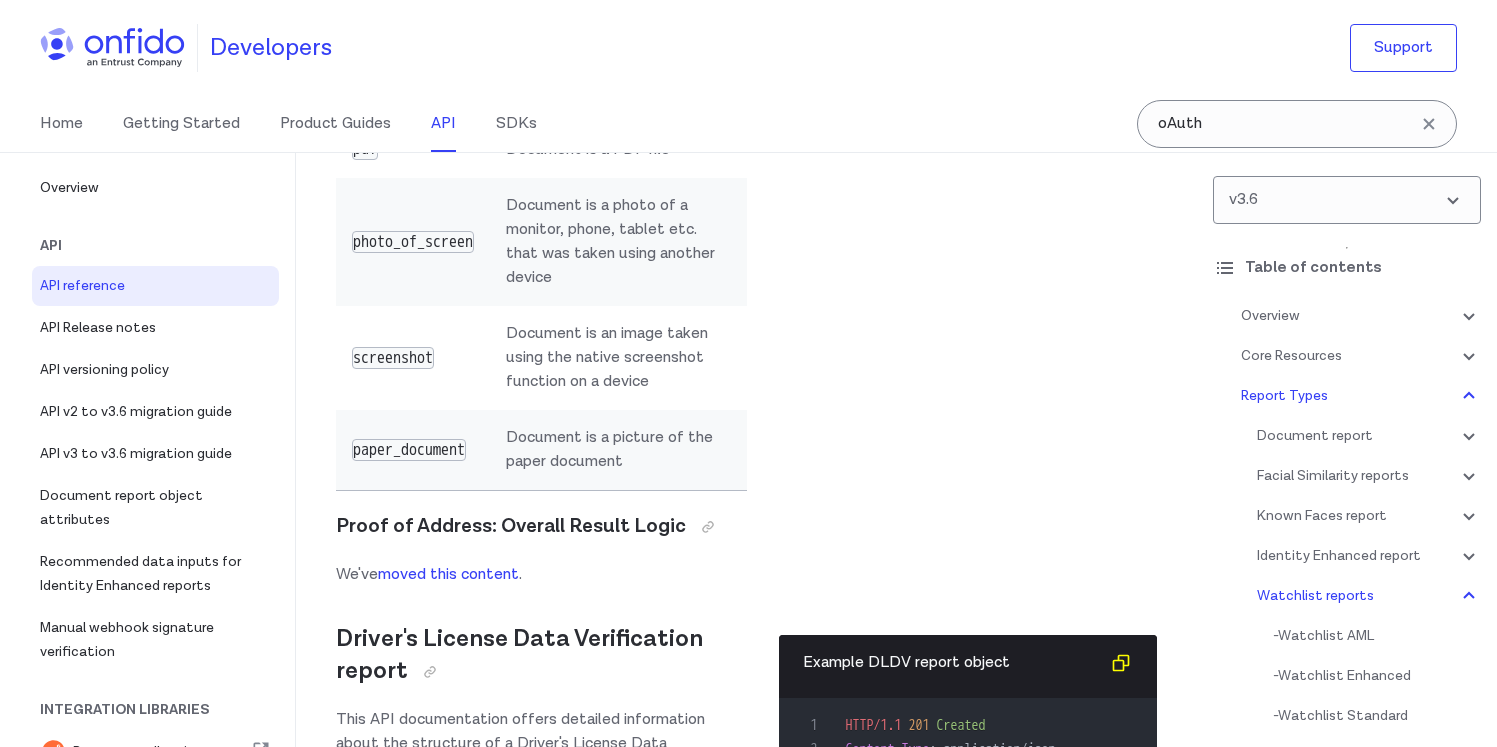 click at bounding box center [620, -7103] 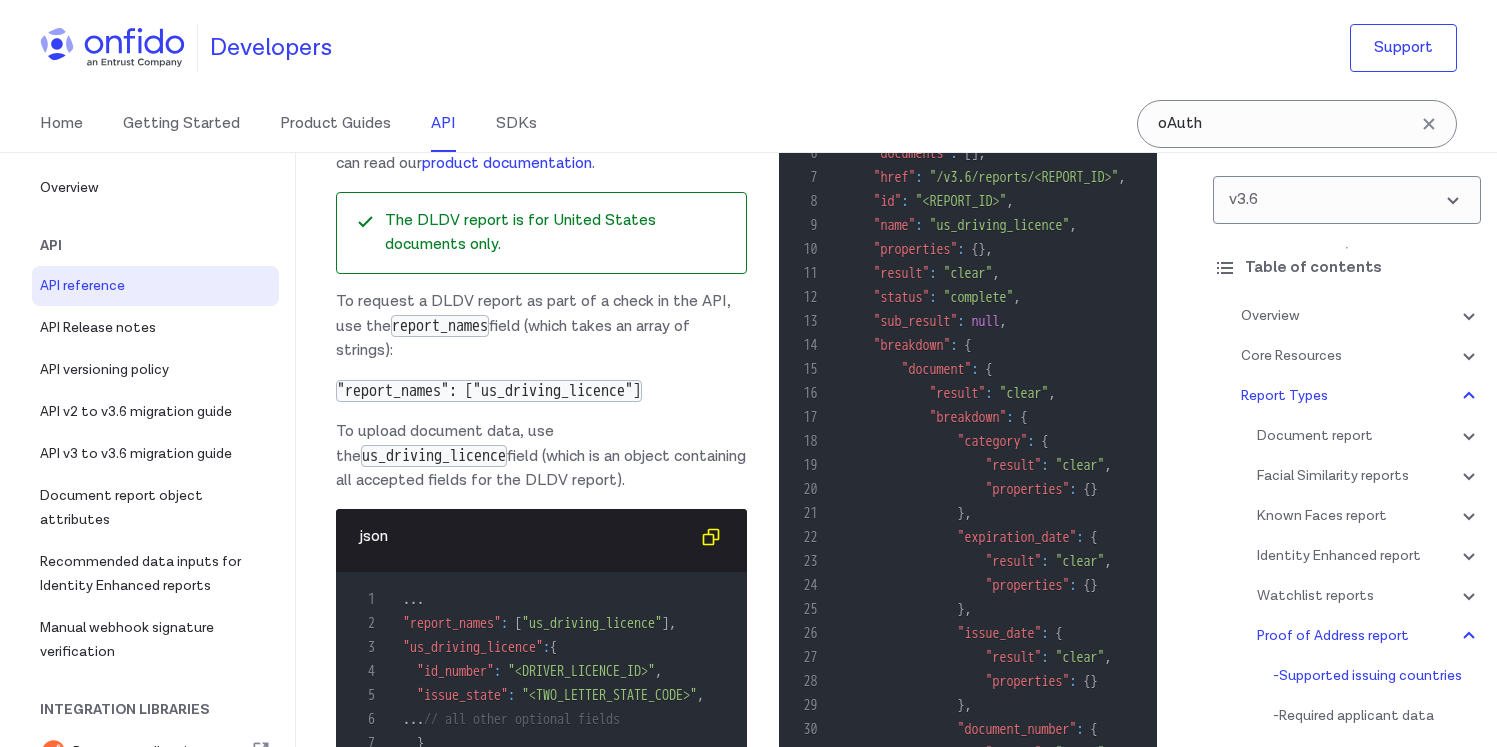 scroll, scrollTop: 152462, scrollLeft: 0, axis: vertical 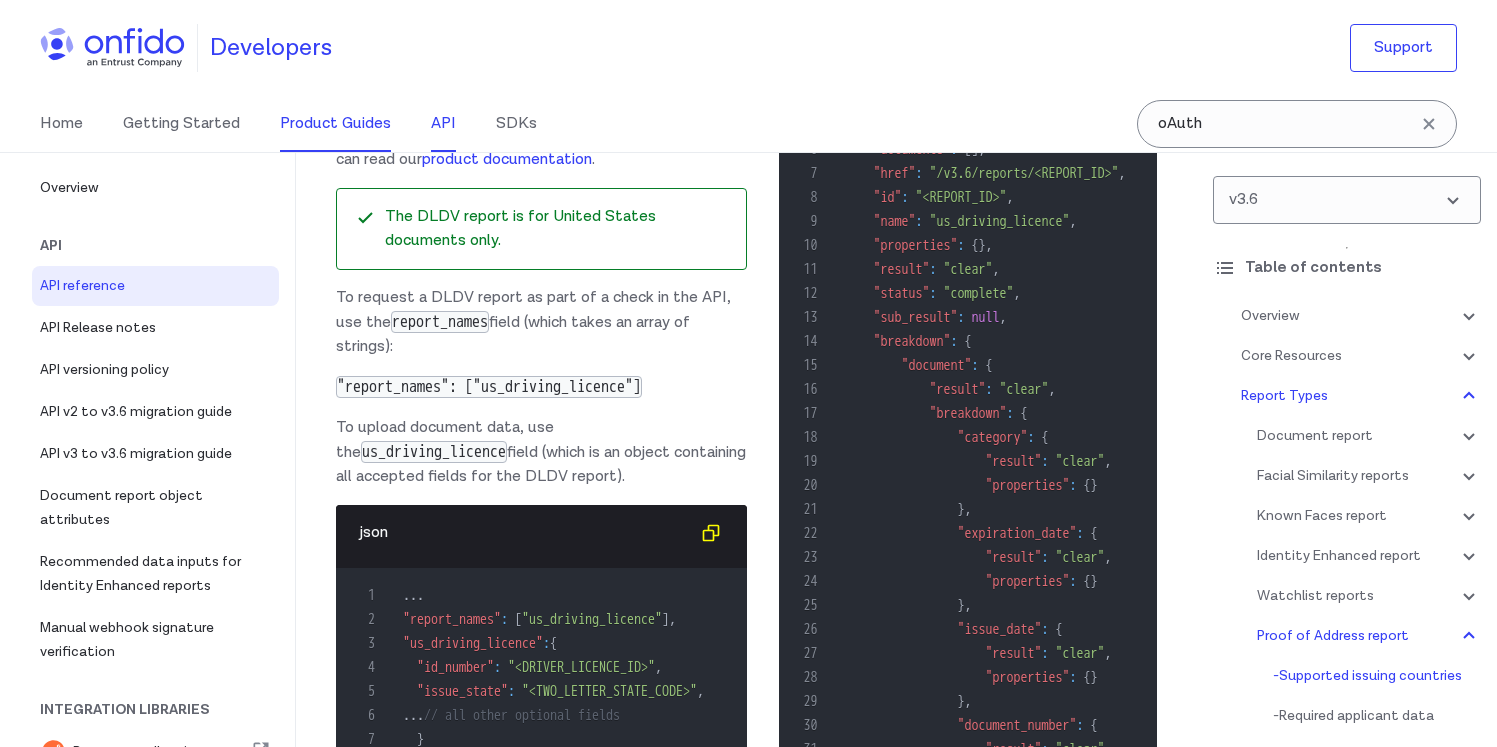 click on "Product Guides" at bounding box center (335, 124) 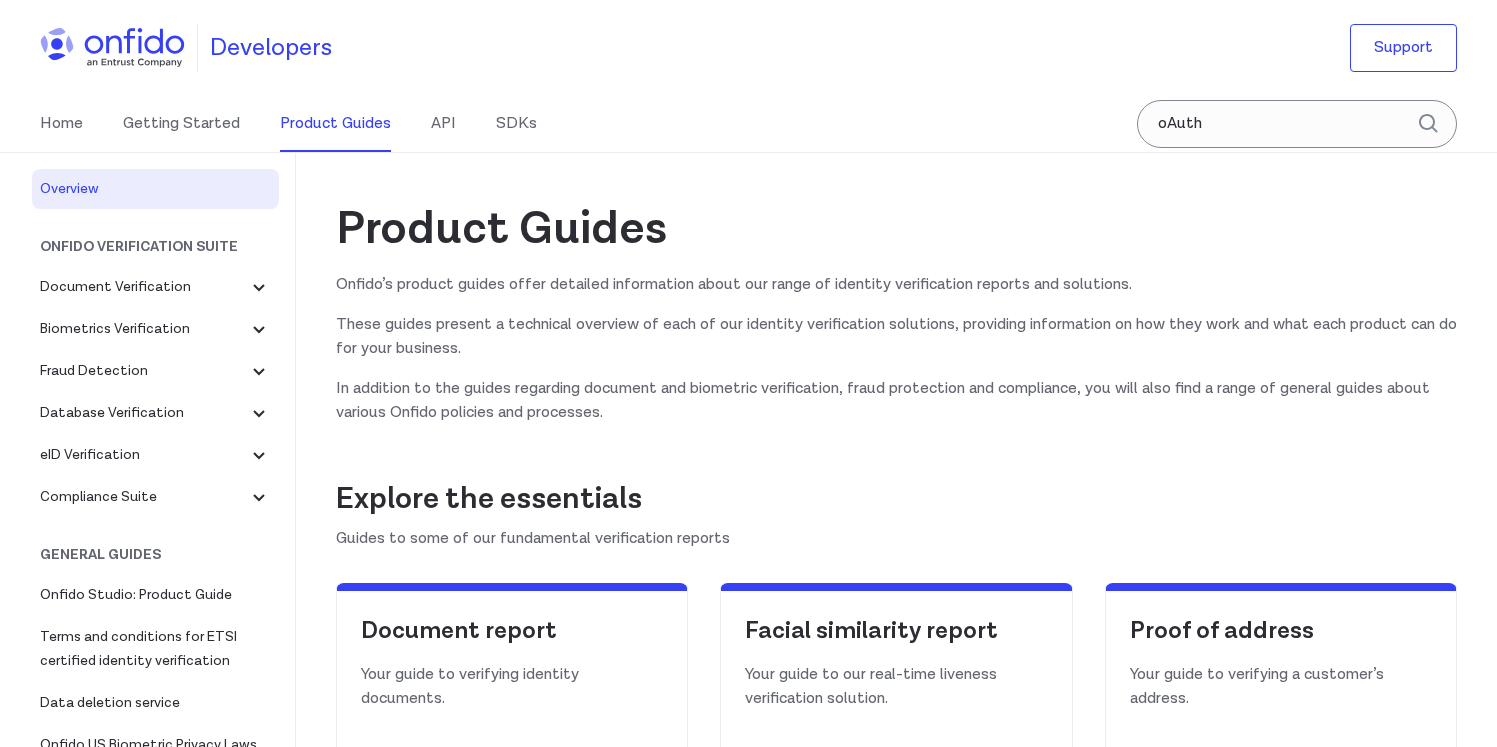 scroll, scrollTop: 0, scrollLeft: 0, axis: both 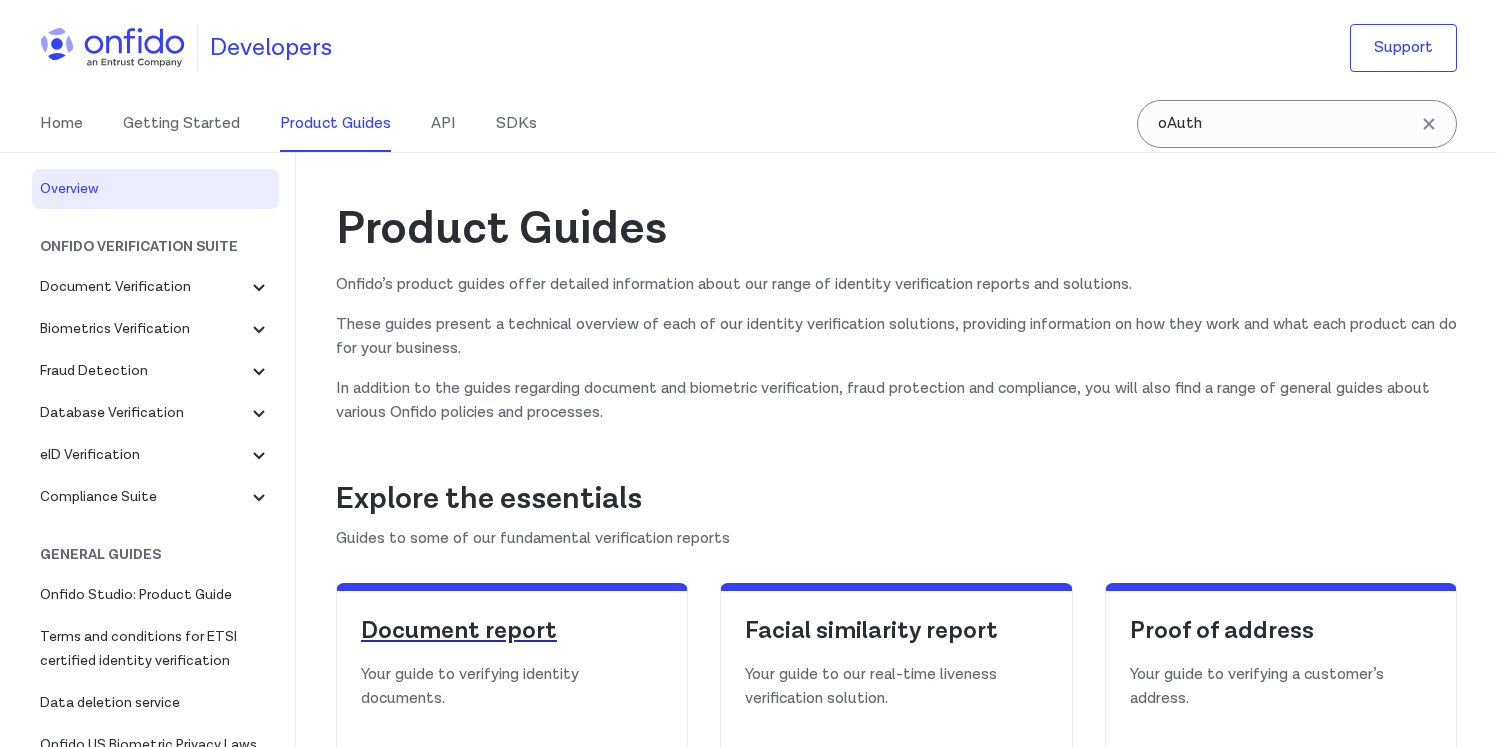 click on "Document report" at bounding box center (512, 631) 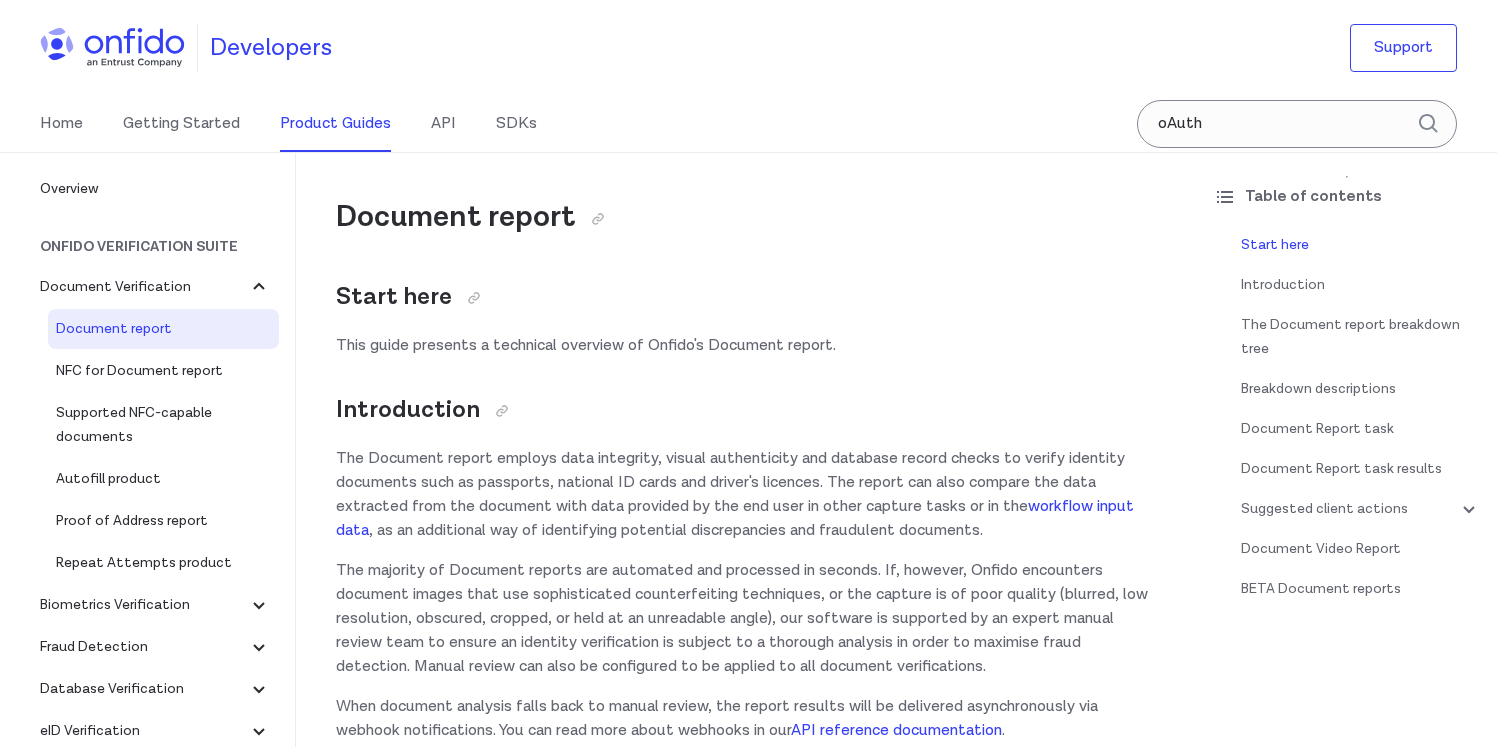 scroll, scrollTop: 854, scrollLeft: 0, axis: vertical 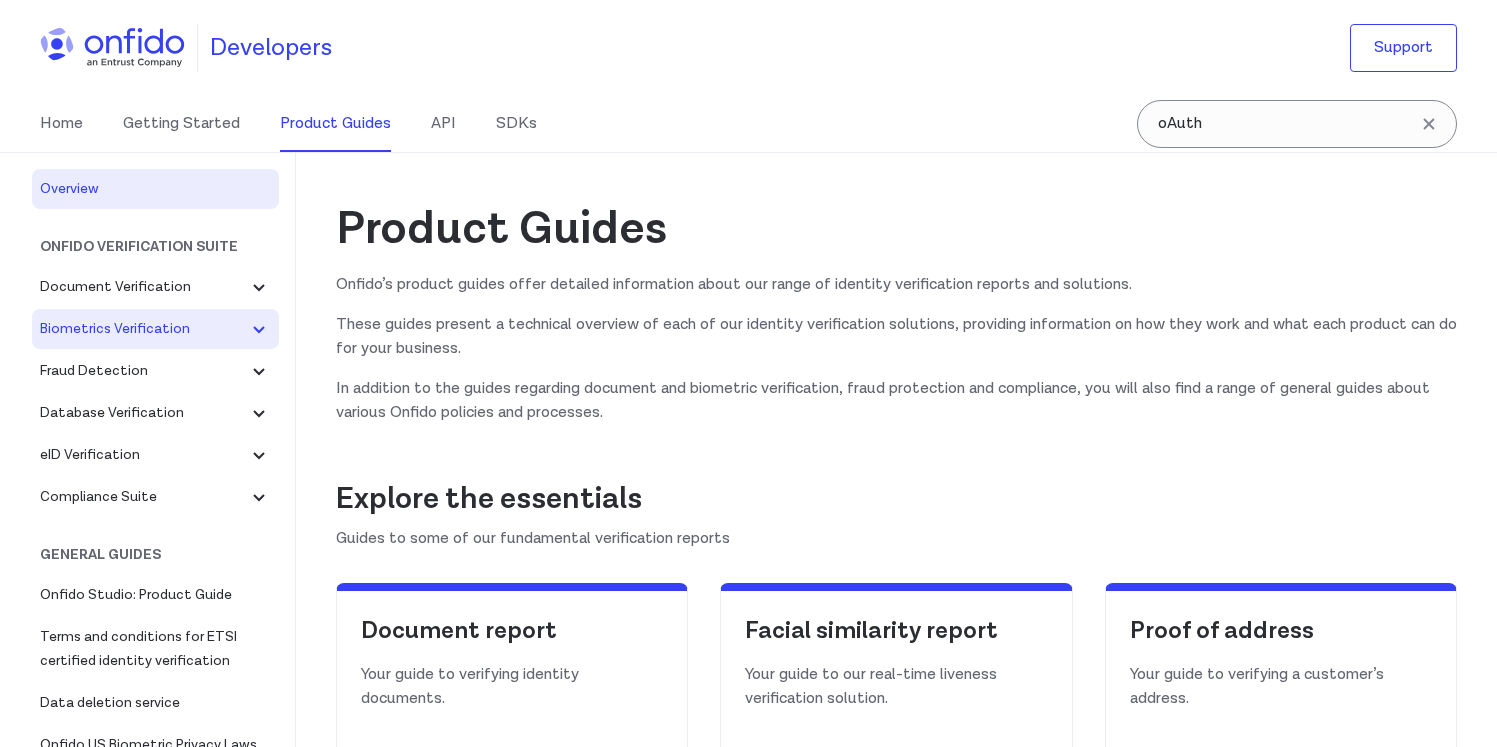 click on "Biometrics Verification" at bounding box center [155, 329] 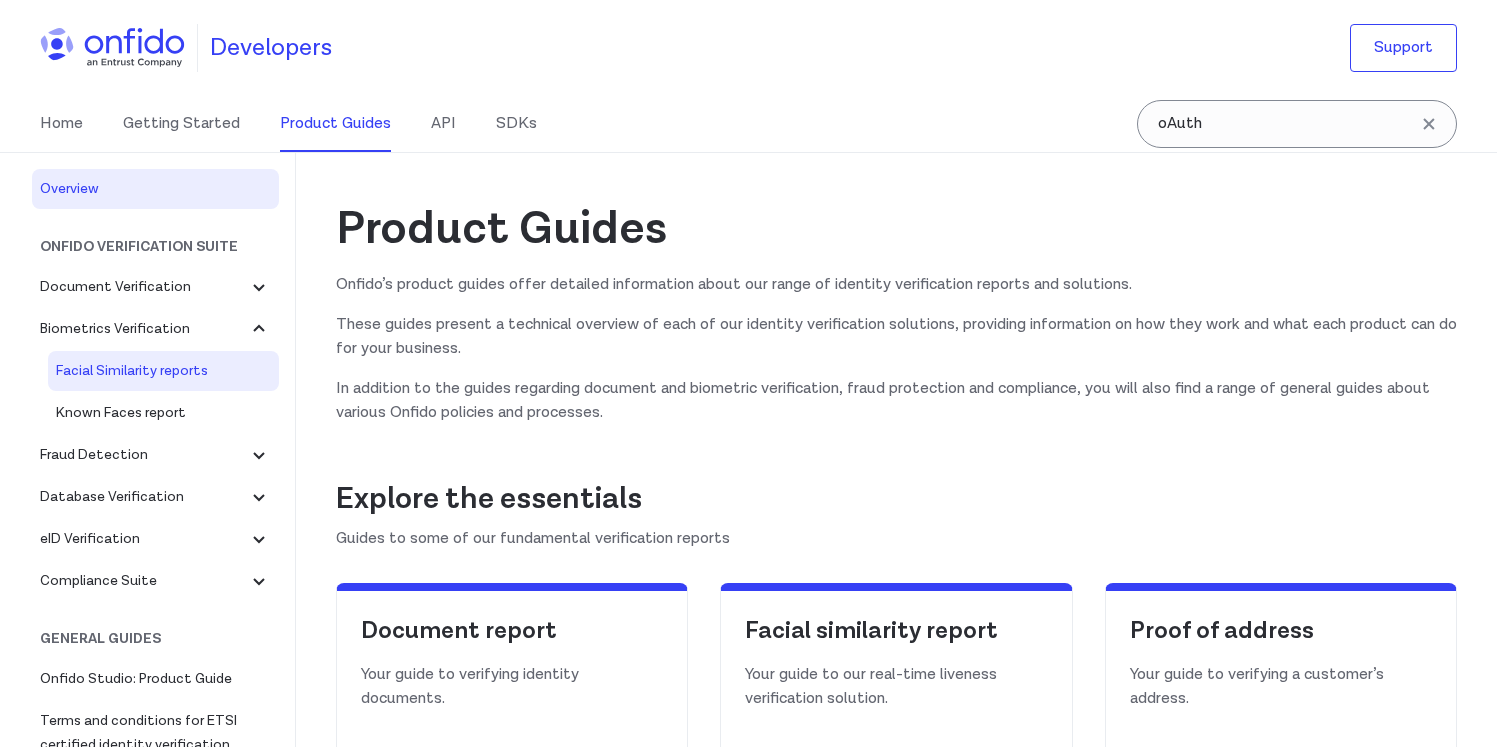 click on "Facial Similarity reports" at bounding box center [163, 371] 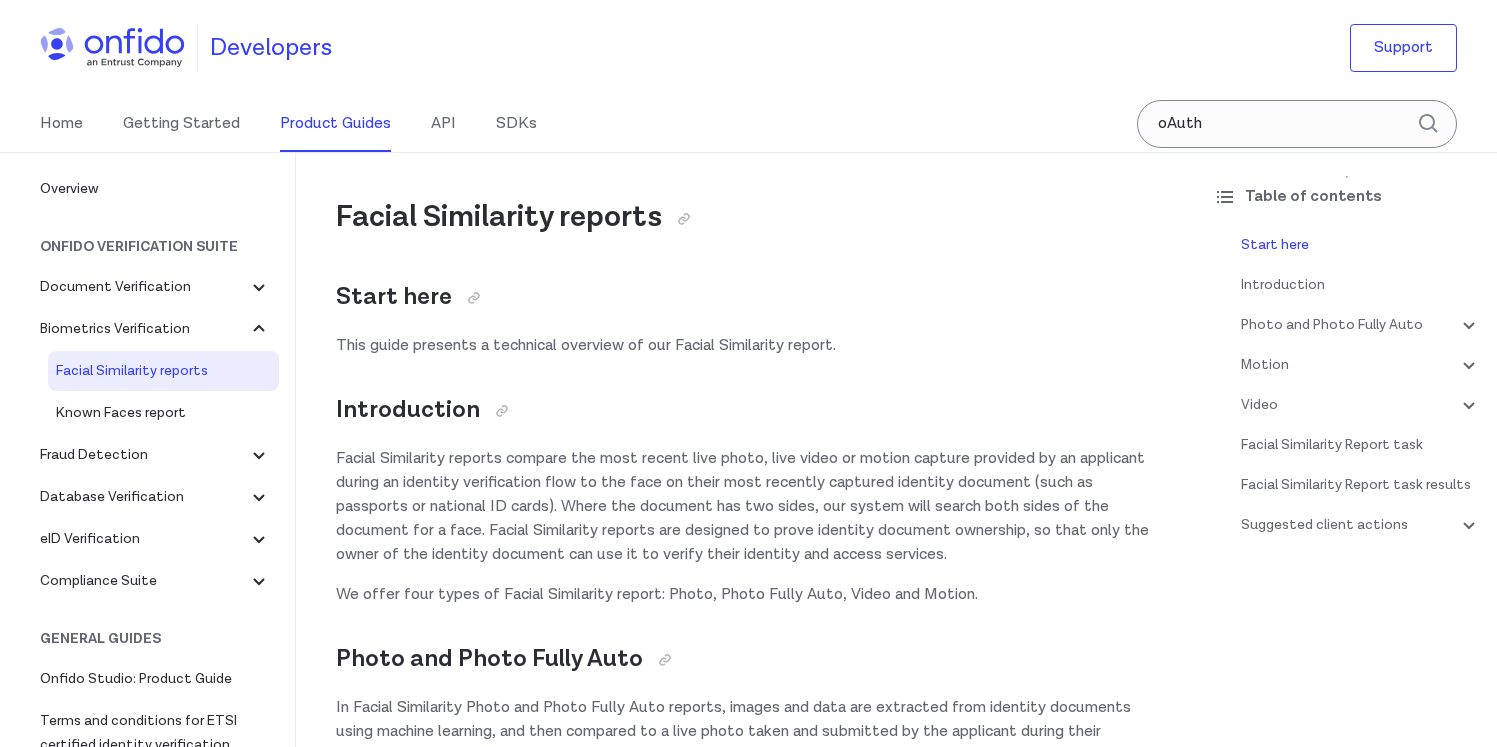 scroll, scrollTop: 0, scrollLeft: 0, axis: both 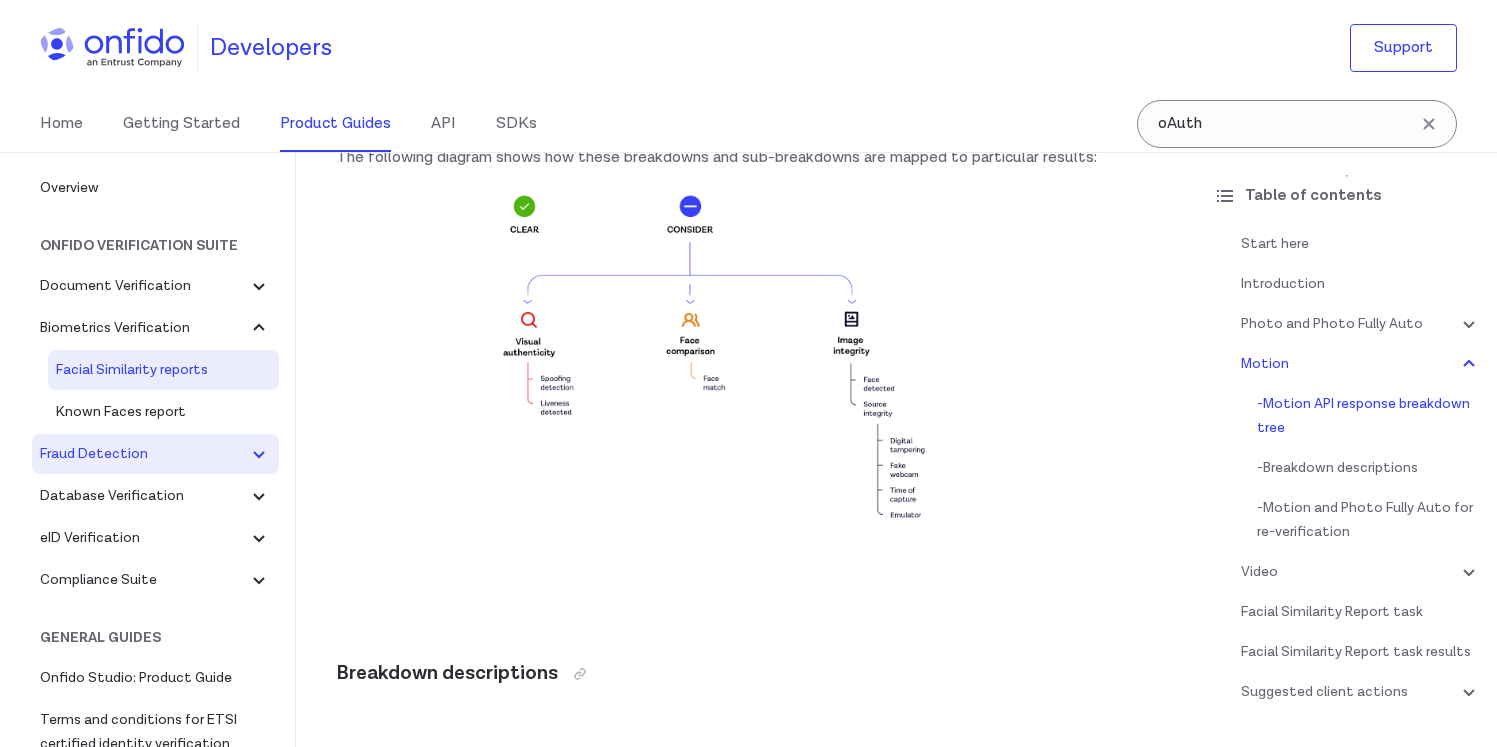 click on "Fraud Detection" at bounding box center (143, 454) 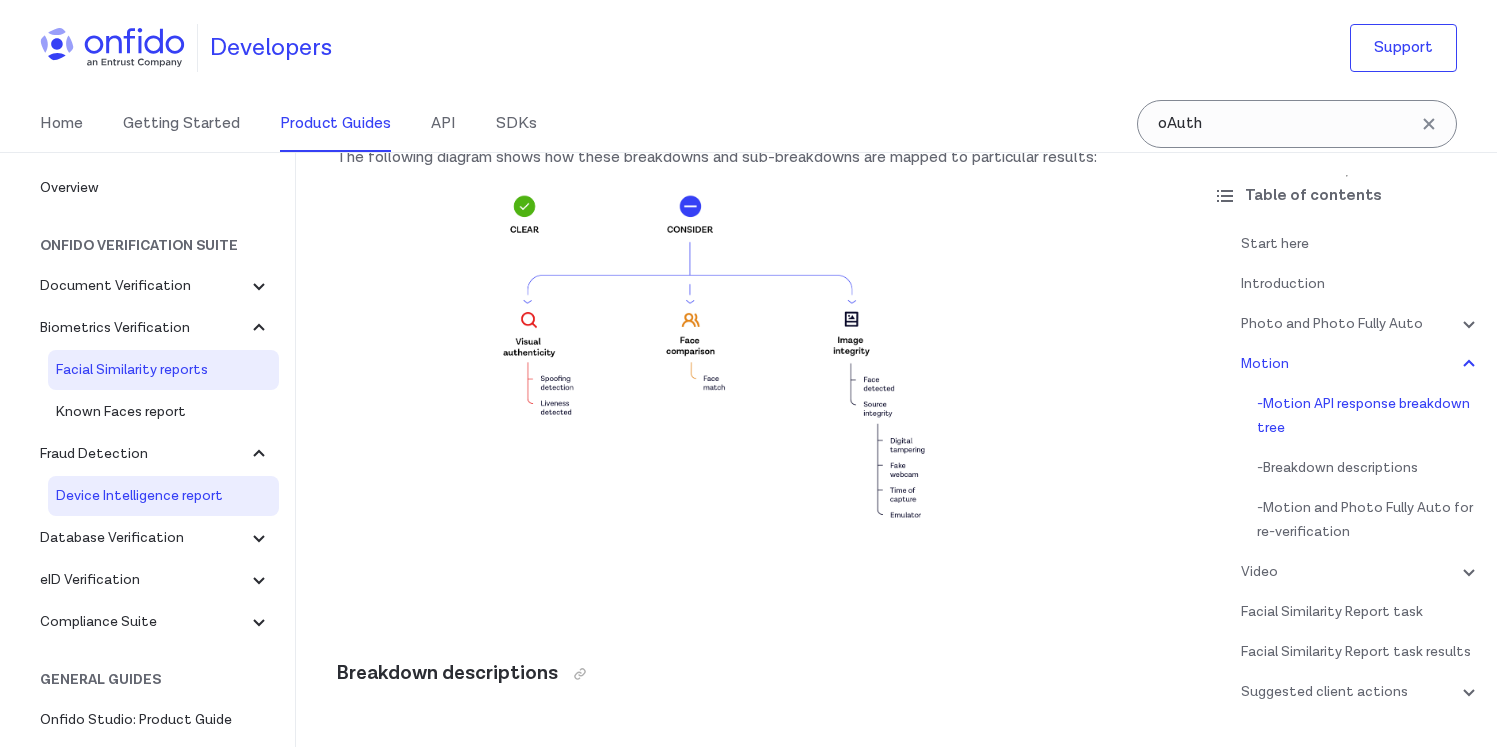 click on "Device Intelligence report" at bounding box center (163, 496) 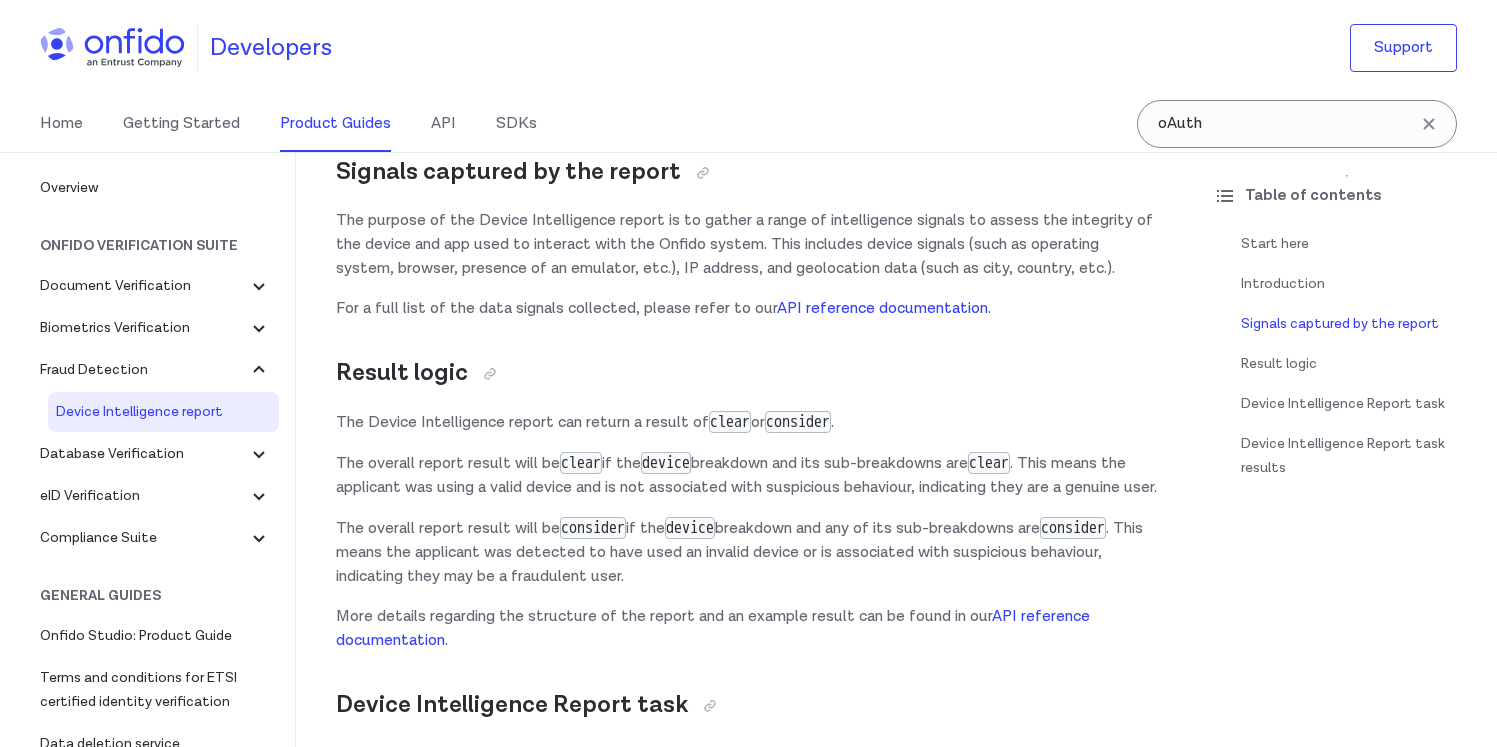 scroll, scrollTop: 634, scrollLeft: 0, axis: vertical 